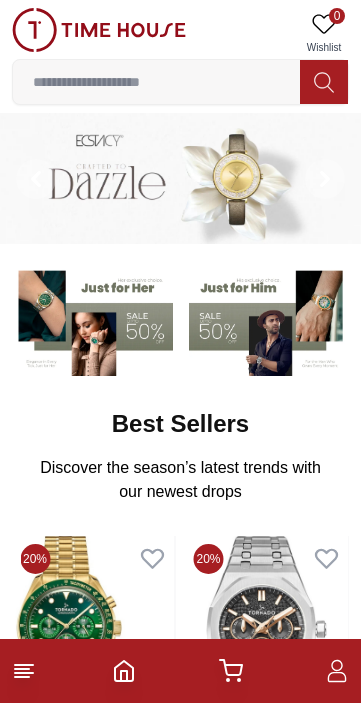 scroll, scrollTop: 1296, scrollLeft: 0, axis: vertical 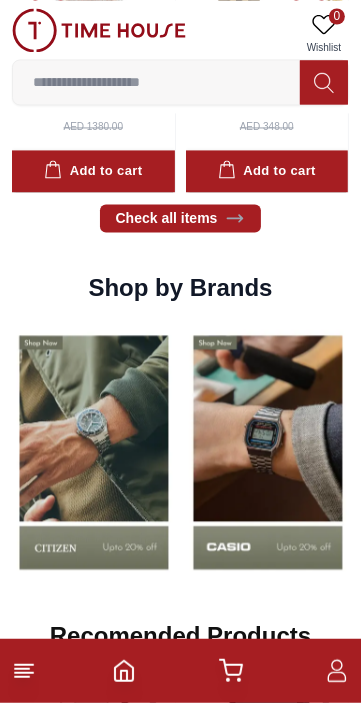 click on "Shop by Brands" at bounding box center [180, 288] 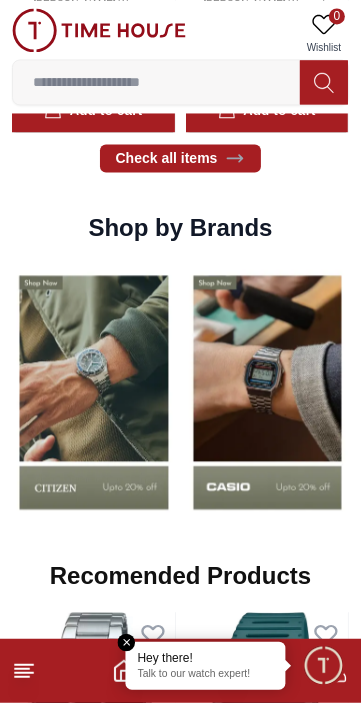 scroll, scrollTop: 1363, scrollLeft: 0, axis: vertical 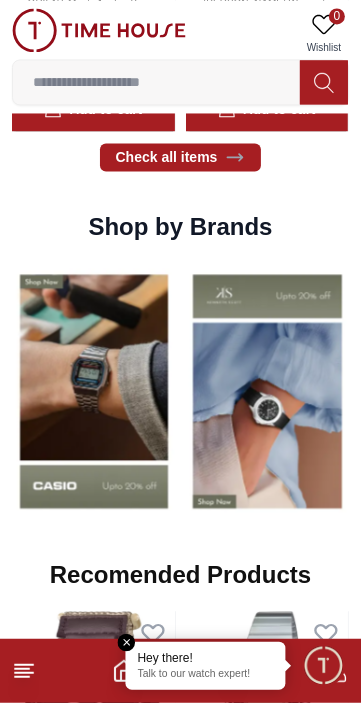 click at bounding box center [94, 391] 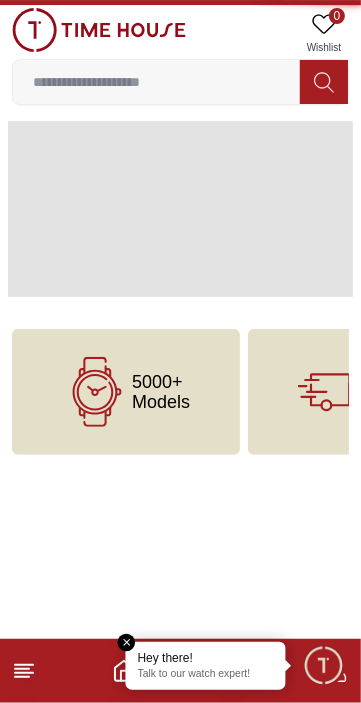 scroll, scrollTop: 0, scrollLeft: 0, axis: both 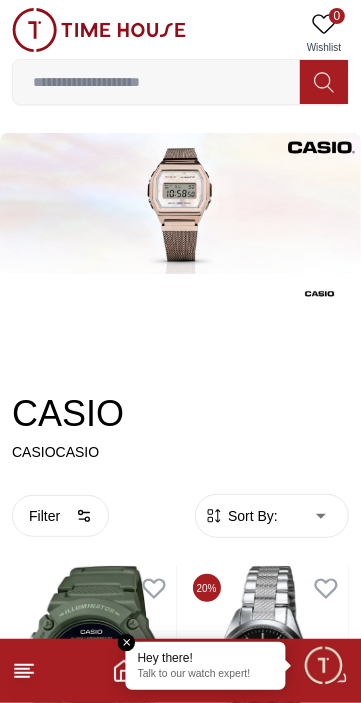 click on "Filter 333   Results Found Sort By: ​ ****** ​ CASIO Men's Digital Black Dial Watch - W-219HC-3BVDF AED 124.00 AED 124.00 Add to cart Add to cart 20 % CASIO Women's Analog Black Dial Watch - LTP-1274D-1A AED 128.00 AED 160.00 Add to cart Add to cart 20 % CASIO Men's Analog Blue Dial Watch - MTS-RS100D-2AVDF AED 480.00 AED 600.00 Add to cart Add to cart 20 % CASIO Unisex's Digital Black Dial Watch - F-91WB-8ADF AED 120.00 AED 150.00 Add to cart Add to cart 20 % CASIO Unisex's Digital Silver Dial Watch - A100WEF-8ADF AED 200.00 AED 250.00 Add to cart Add to cart 20 % CASIO Men's Digital Blue Dial Watch - W-800H-2AVDF AED 112.00 AED 140.00 Add to cart Add to cart 20 % CASIO Men's Digital Blue Dial Watch - MWD-100H-2AVDF AED 200.00 AED 250.00 Add to cart Add to cart 20 % CASIO Men's Analog Green Dial Watch - MWA-300H-3AVDF AED 356.00 AED 445.00 Add to cart Add to cart 20 % CASIO Men's Analog Grey Dial Watch - MTP-1374L-7A1 AED 252.00 AED 315.00 Add to cart Add to cart 20 % AED 424.00 AED 530.00 Add to cart %" at bounding box center [180, 2381] 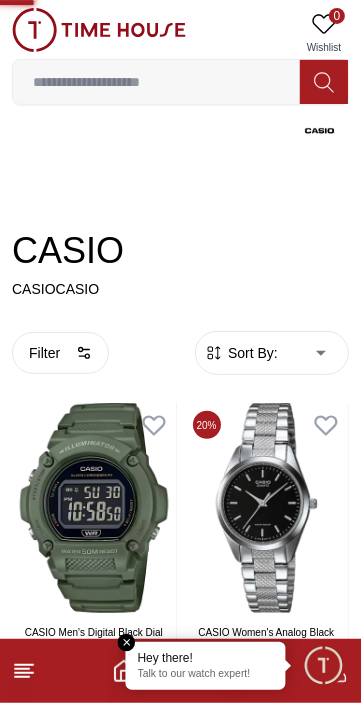 scroll, scrollTop: 266, scrollLeft: 0, axis: vertical 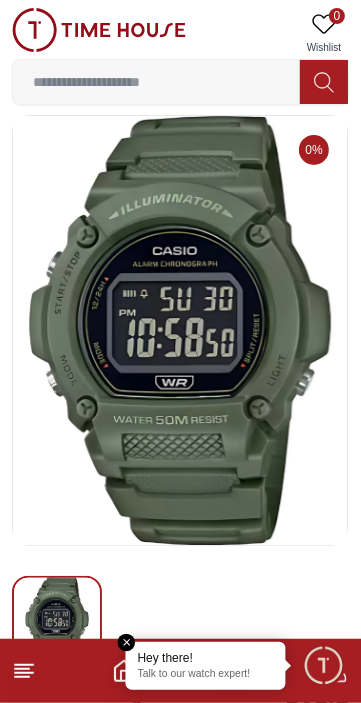 click at bounding box center (180, 671) 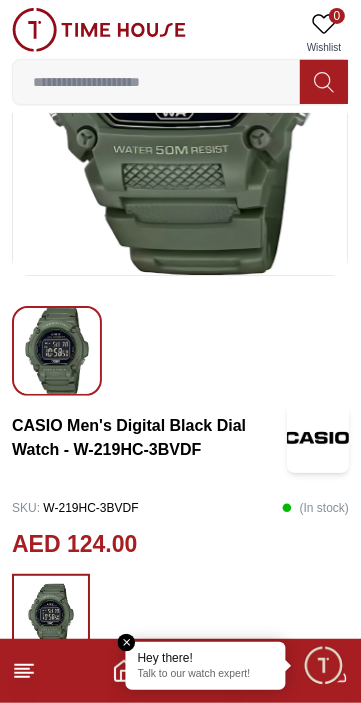 scroll, scrollTop: 268, scrollLeft: 0, axis: vertical 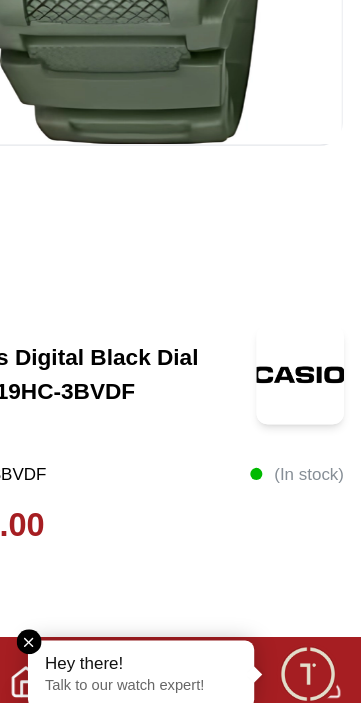 click on "CASIO Men's Digital Black Dial Watch - W-219HC-3BVDF" at bounding box center (149, 454) 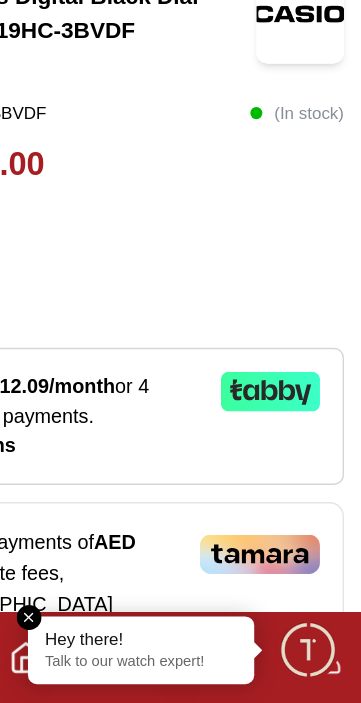 scroll, scrollTop: 517, scrollLeft: 0, axis: vertical 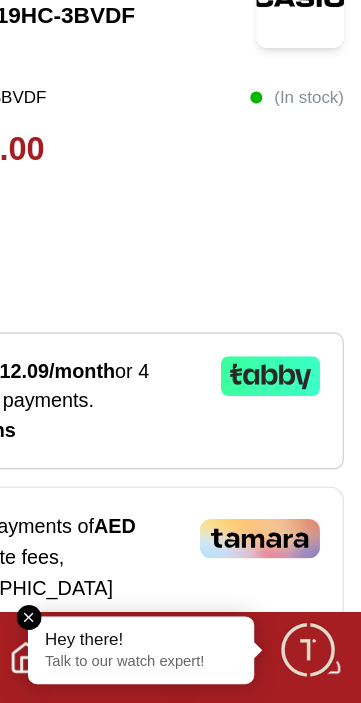 click on "Or split in  4  payments of  AED 31.00  - No late fees, [DEMOGRAPHIC_DATA] compliant!    Learn more" at bounding box center (180, 611) 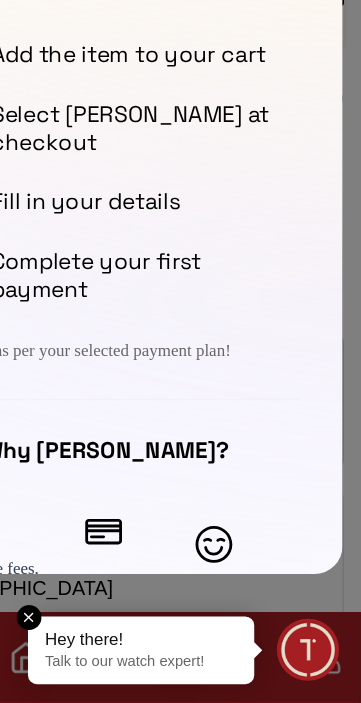 click at bounding box center (180, 351) 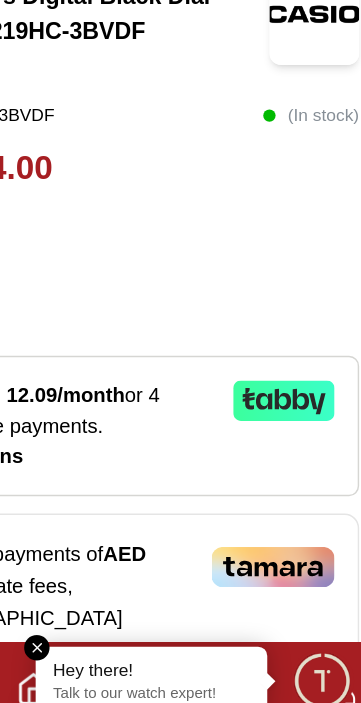 scroll, scrollTop: 517, scrollLeft: 0, axis: vertical 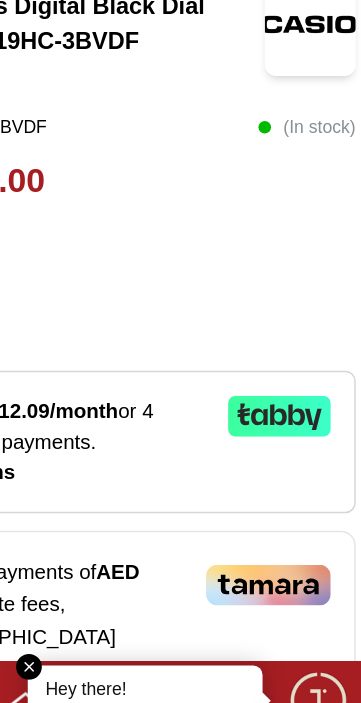 click on "As low as    12.09/month  or 4 interest-free payments ." at bounding box center [120, 478] 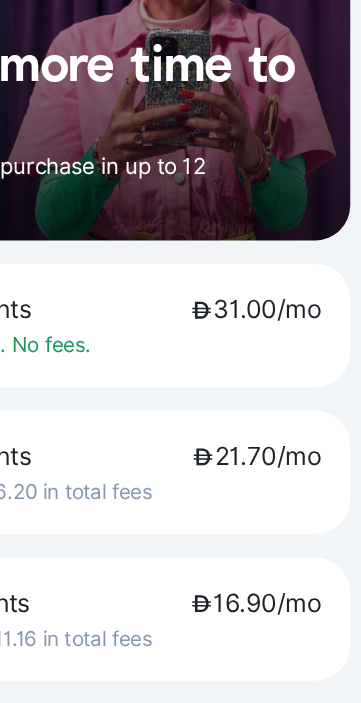 click on "Includes   6.20 in total fees" at bounding box center (123, 523) 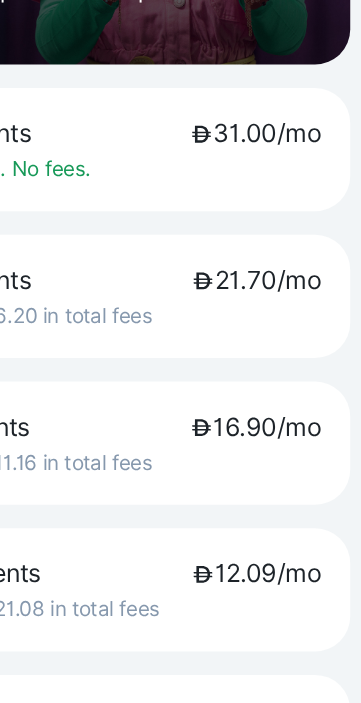 scroll, scrollTop: 121, scrollLeft: 0, axis: vertical 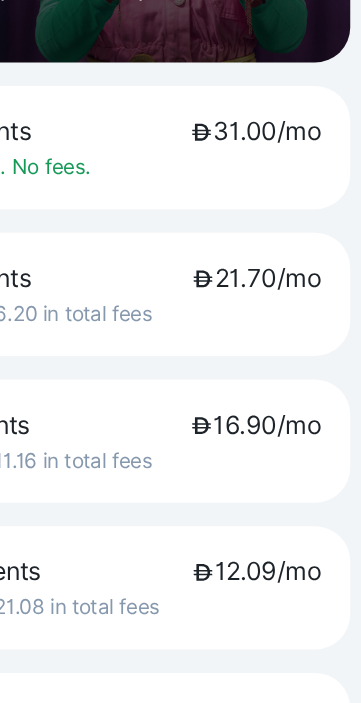 click on "12 payments  12.09/mo Includes   21.08 in total fees" at bounding box center [180, 589] 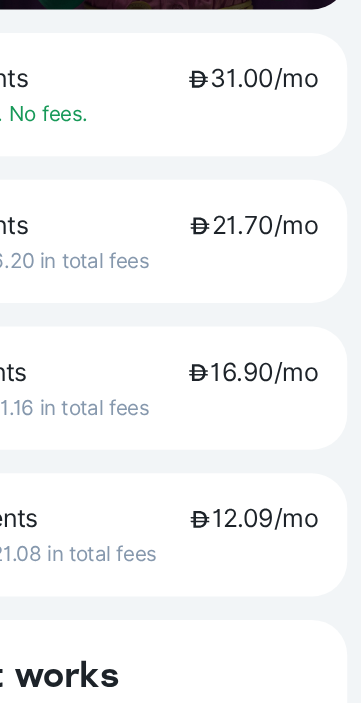 scroll, scrollTop: 538, scrollLeft: 0, axis: vertical 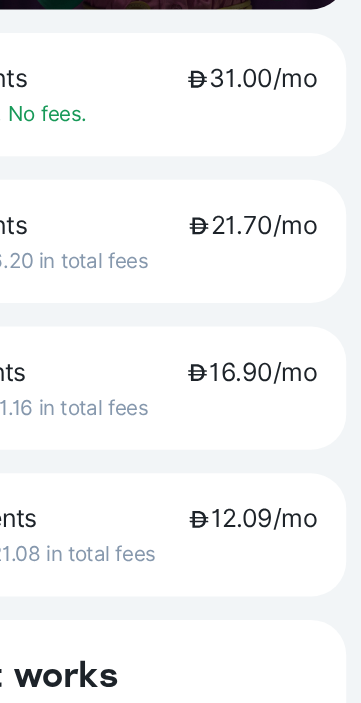 click on "12 payments  12.09/mo Includes   21.08 in total fees" at bounding box center [180, 589] 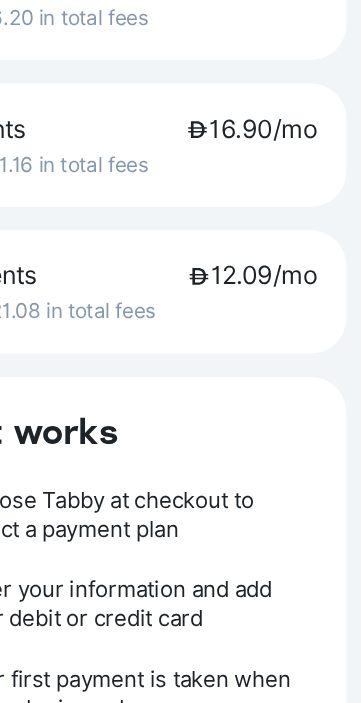 scroll, scrollTop: 288, scrollLeft: 0, axis: vertical 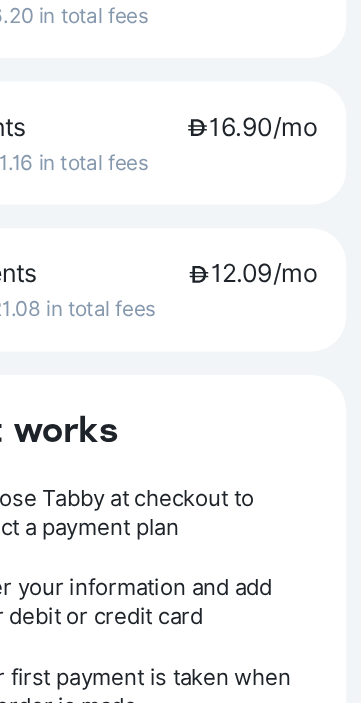 click on "1 Choose Tabby at checkout to select a payment plan 2 Enter your information and add your debit or credit card 3 Your first payment is taken when the order is made 4 We'll send you a reminder when your next payment is due" at bounding box center (180, 663) 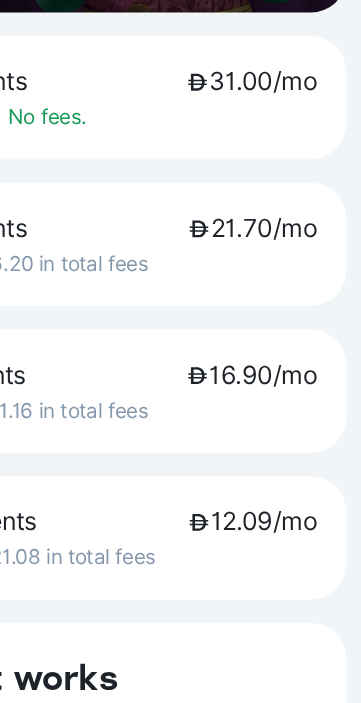 scroll, scrollTop: 137, scrollLeft: 0, axis: vertical 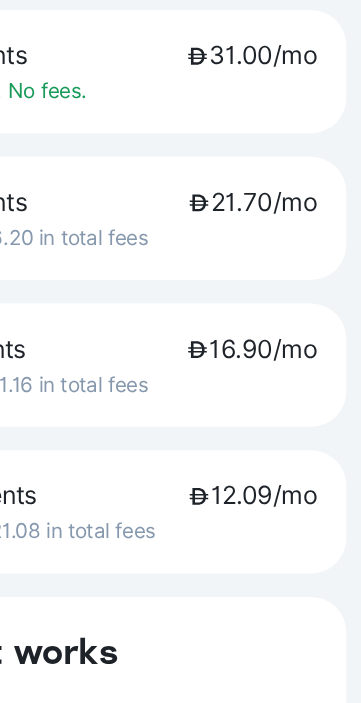 click on "12 payments  12.09/mo" at bounding box center (180, 562) 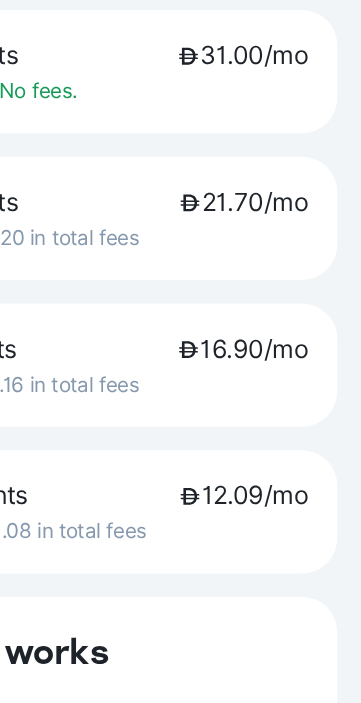 click on "How it works 1 Choose Tabby at checkout to select a payment plan 2 Enter your information and add your debit or credit card 3 Your first payment is taken when the order is made 4 We'll send you a reminder when your next payment is due" at bounding box center [180, 795] 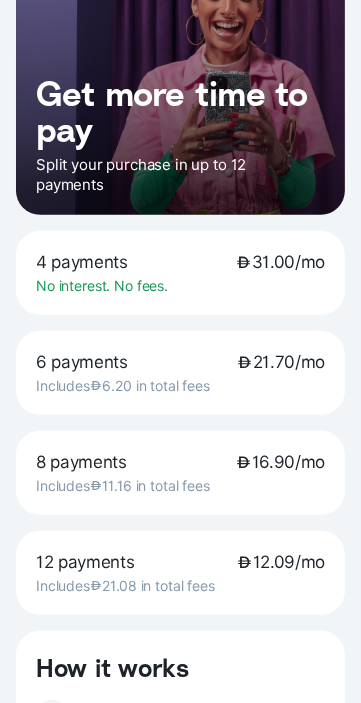 scroll, scrollTop: 1363, scrollLeft: 0, axis: vertical 